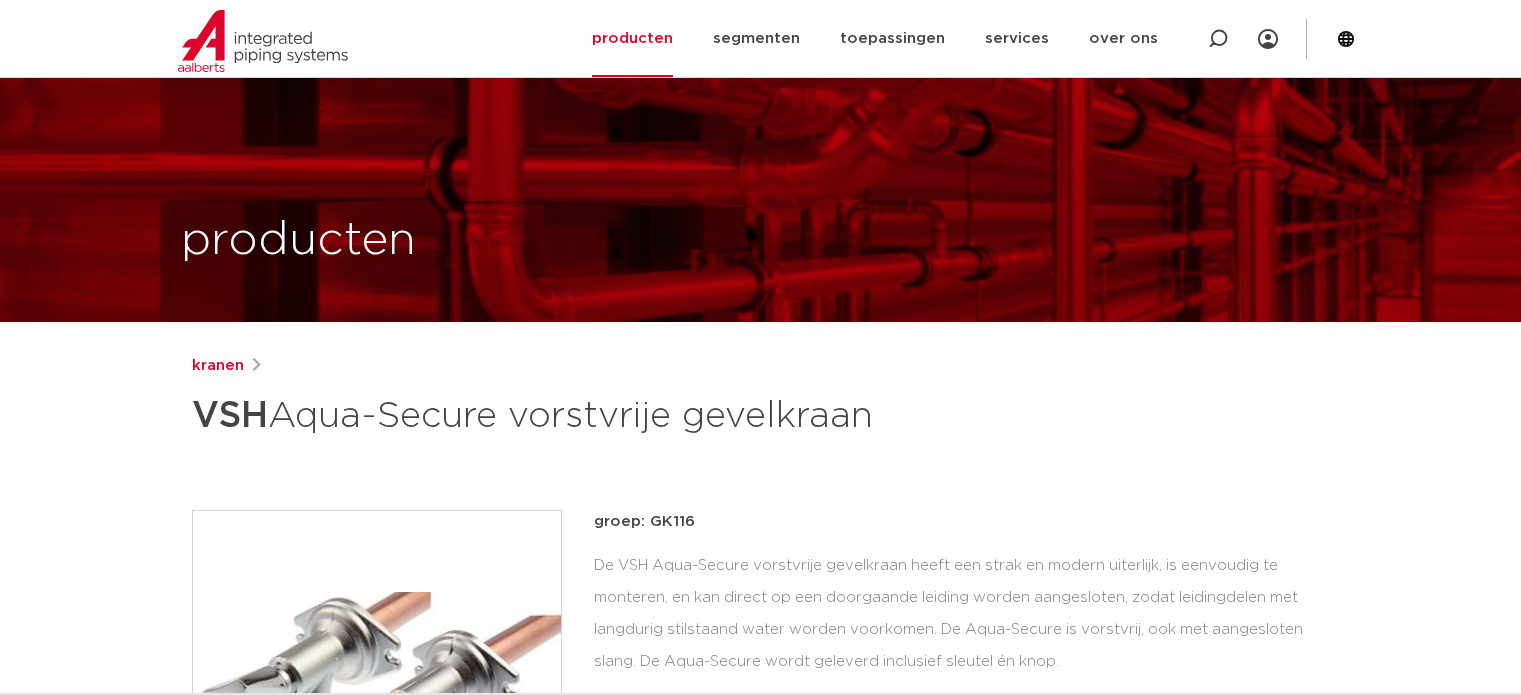 scroll, scrollTop: 300, scrollLeft: 0, axis: vertical 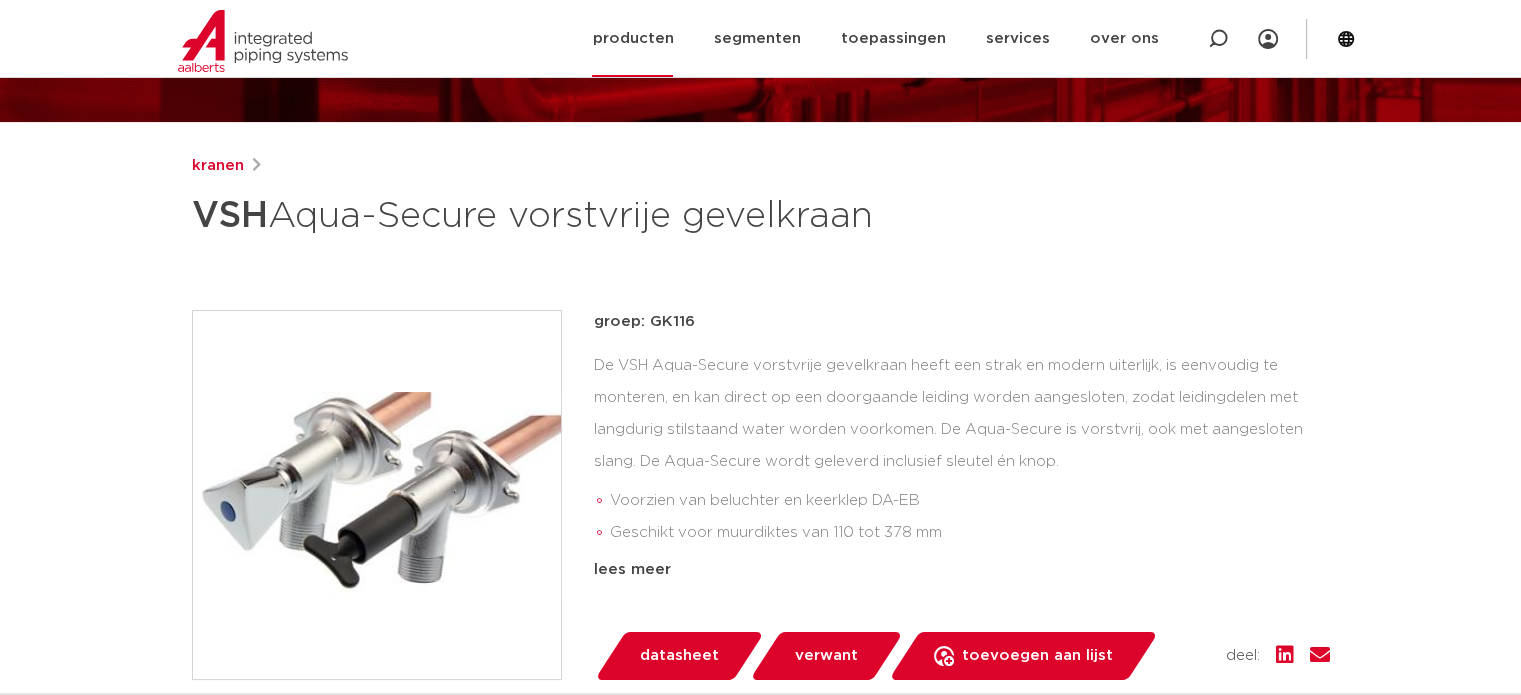 click on "producten" 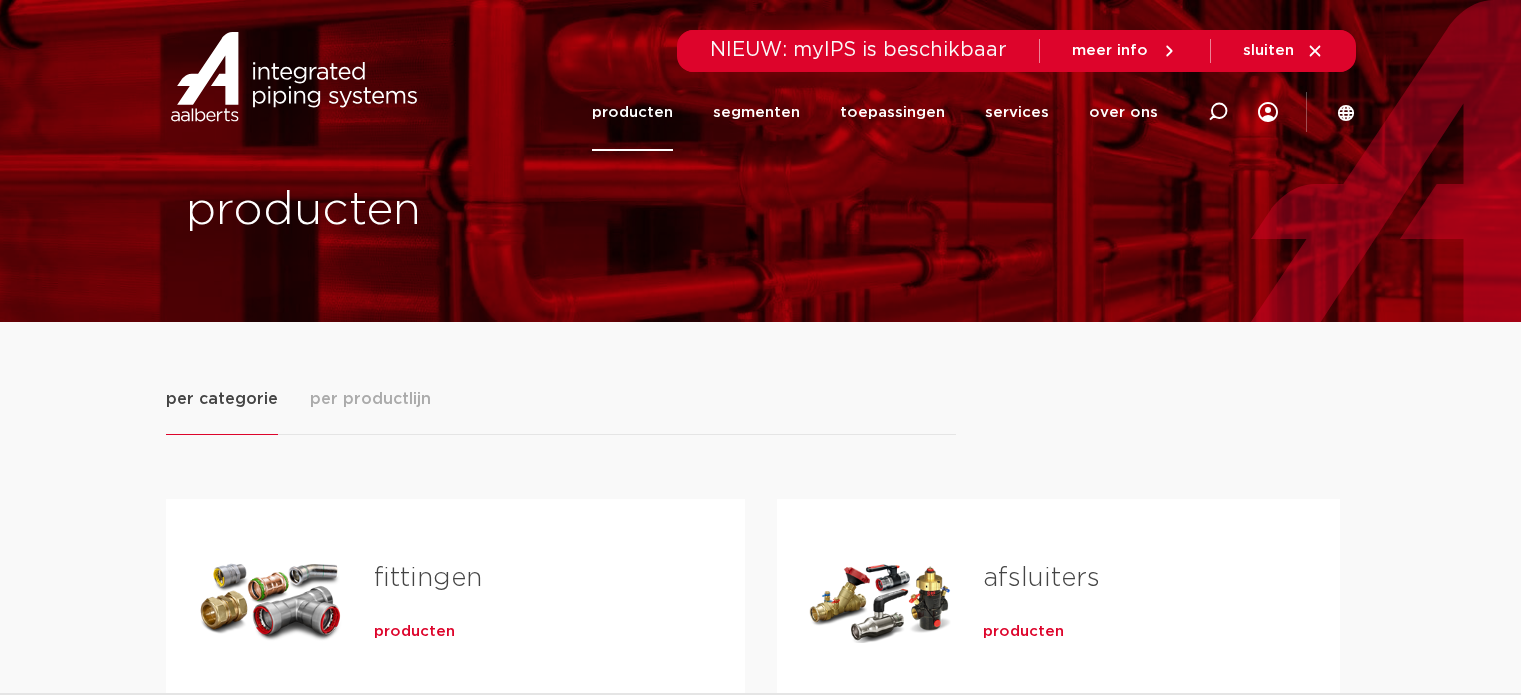 scroll, scrollTop: 0, scrollLeft: 0, axis: both 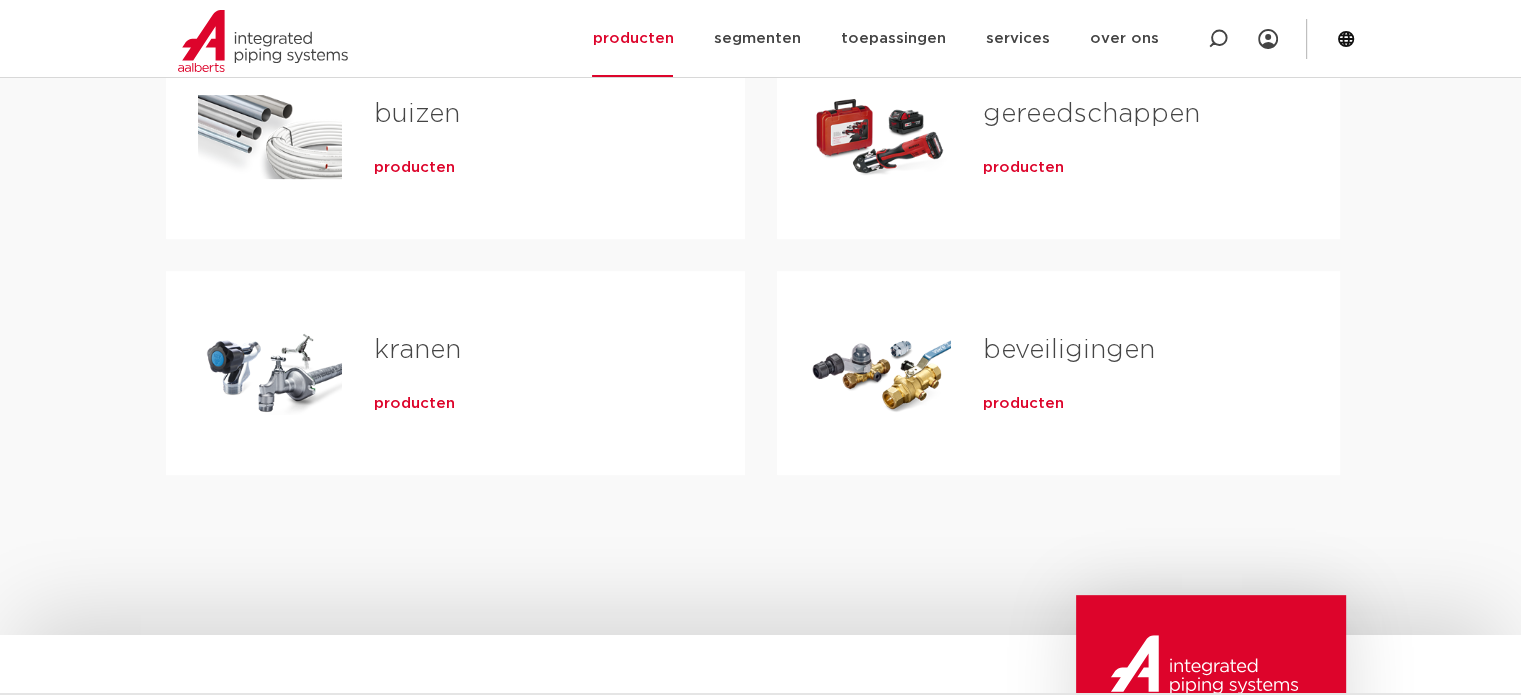click on "producten" at bounding box center (414, 404) 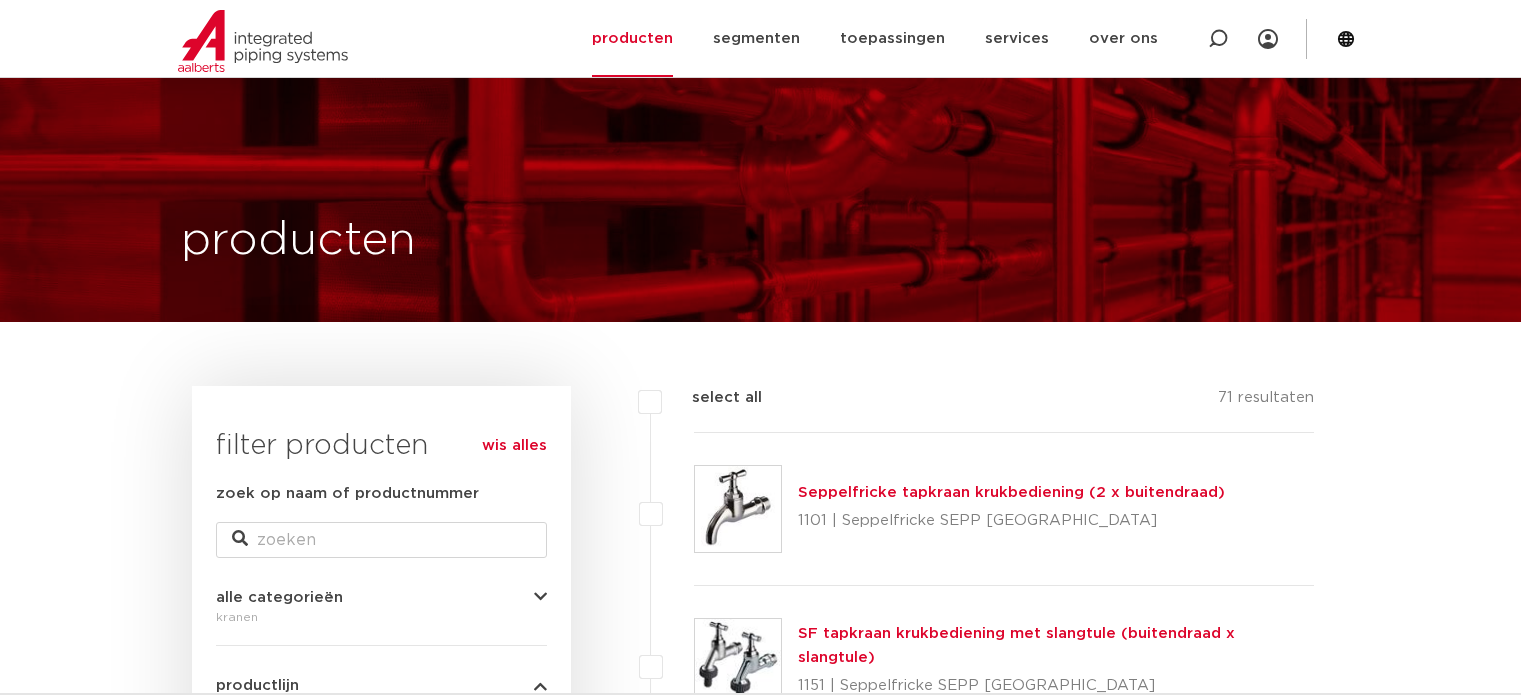 scroll, scrollTop: 5658, scrollLeft: 0, axis: vertical 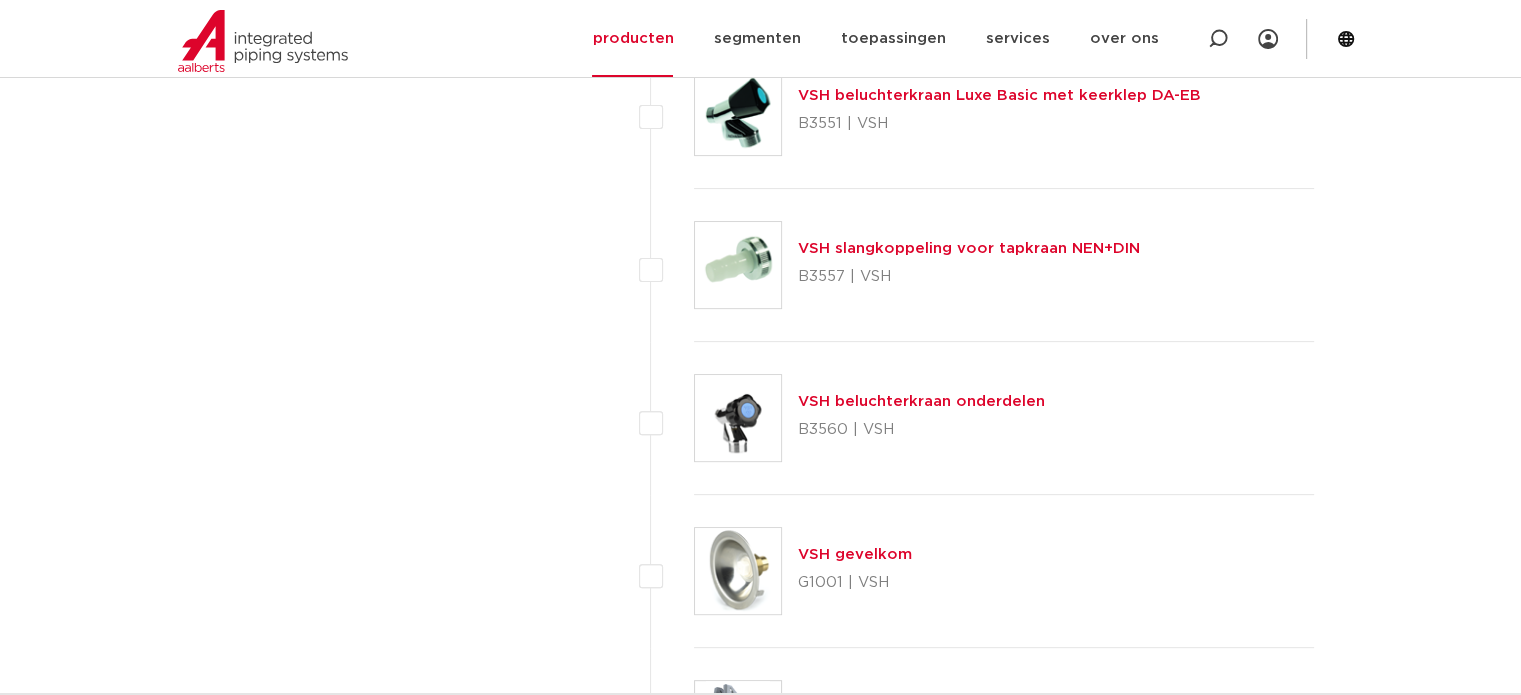 click at bounding box center (738, 418) 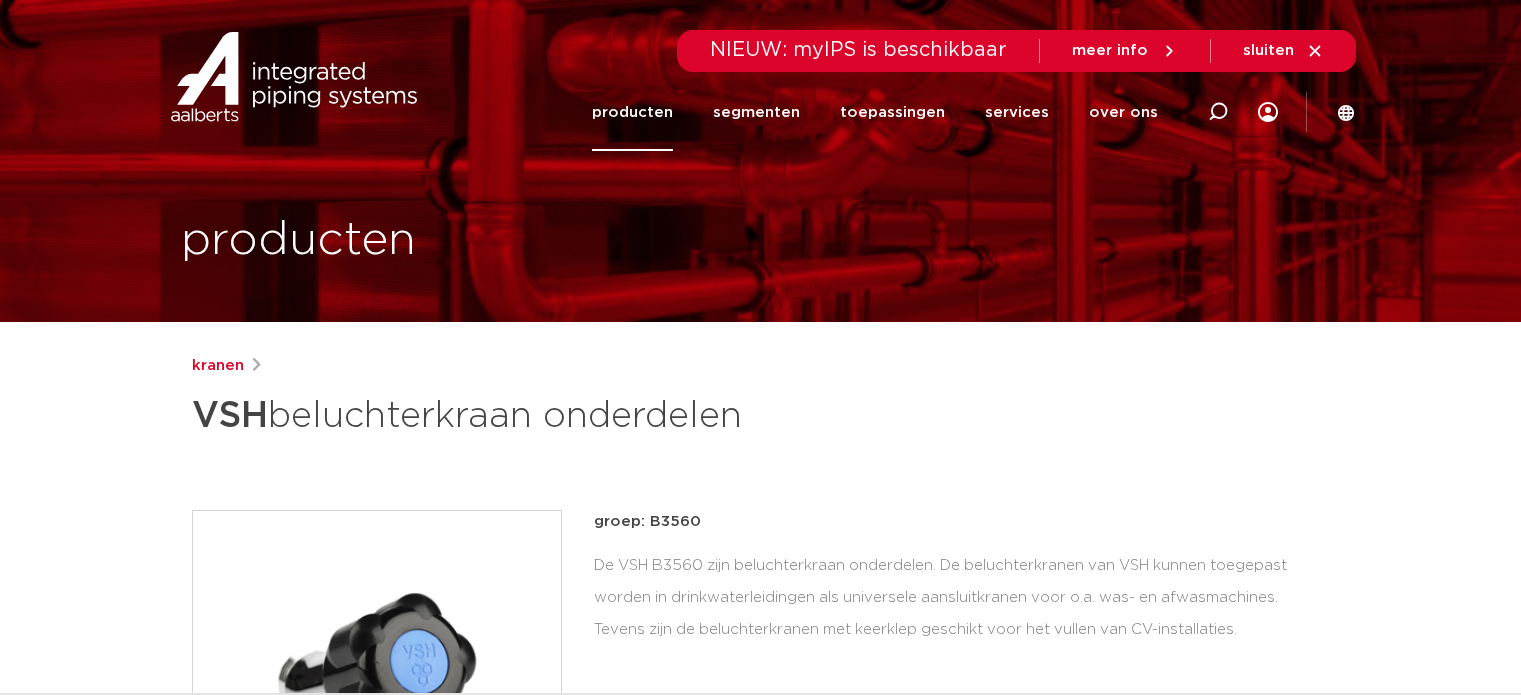 scroll, scrollTop: 0, scrollLeft: 0, axis: both 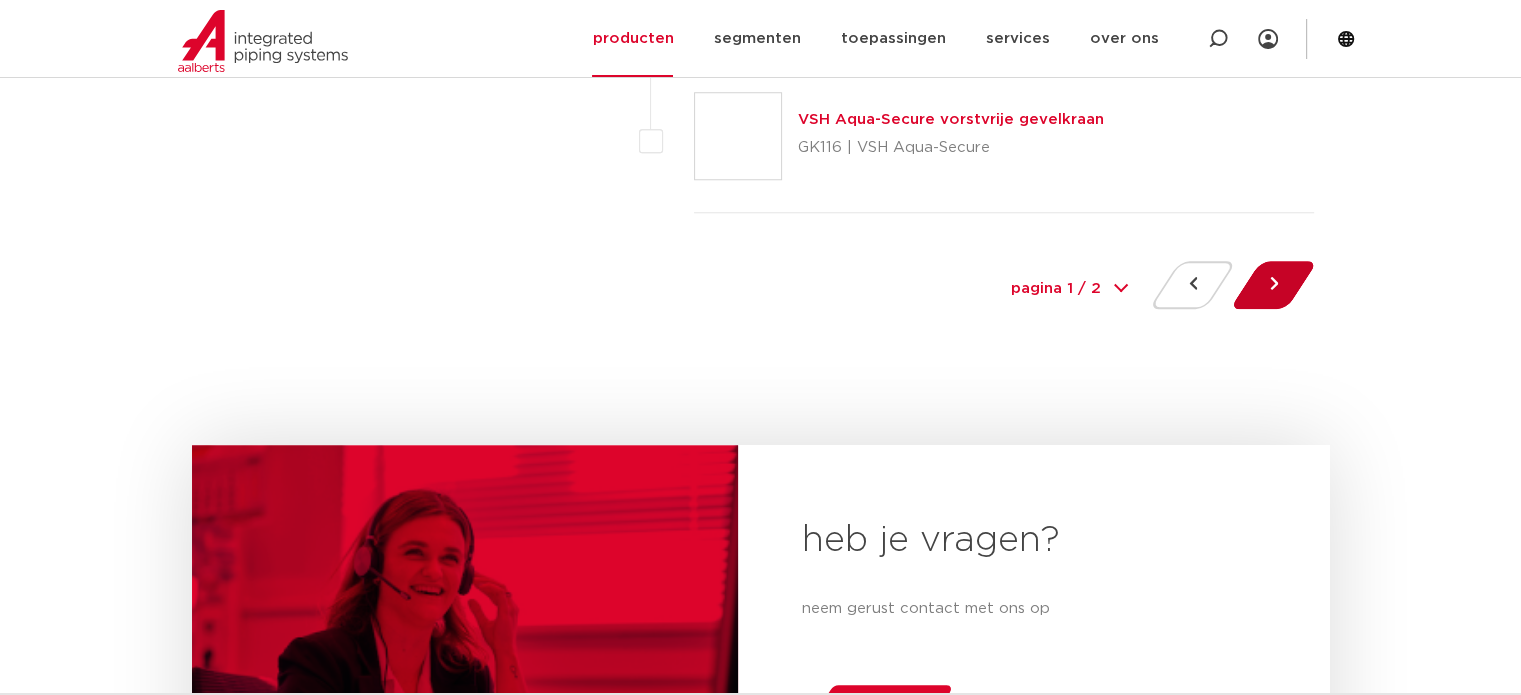 click at bounding box center (1273, 285) 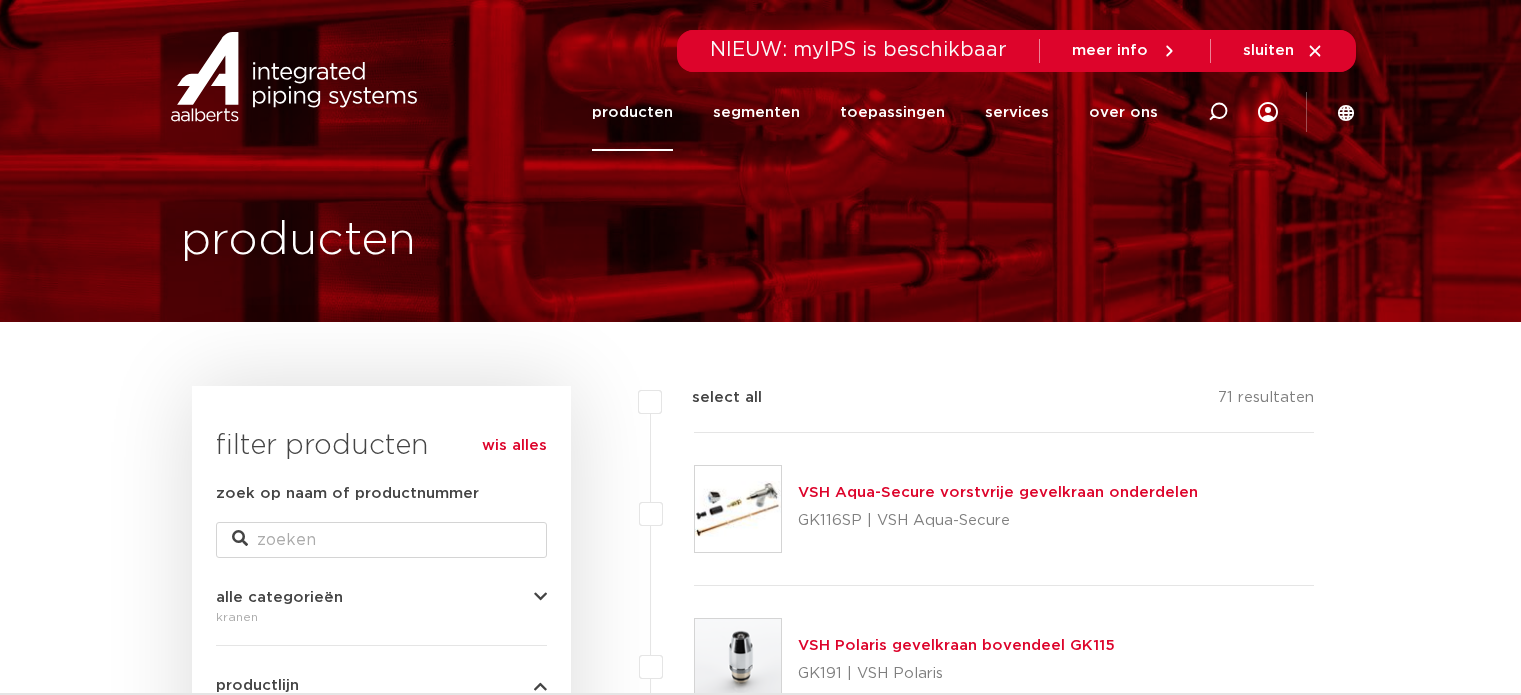 scroll, scrollTop: 0, scrollLeft: 0, axis: both 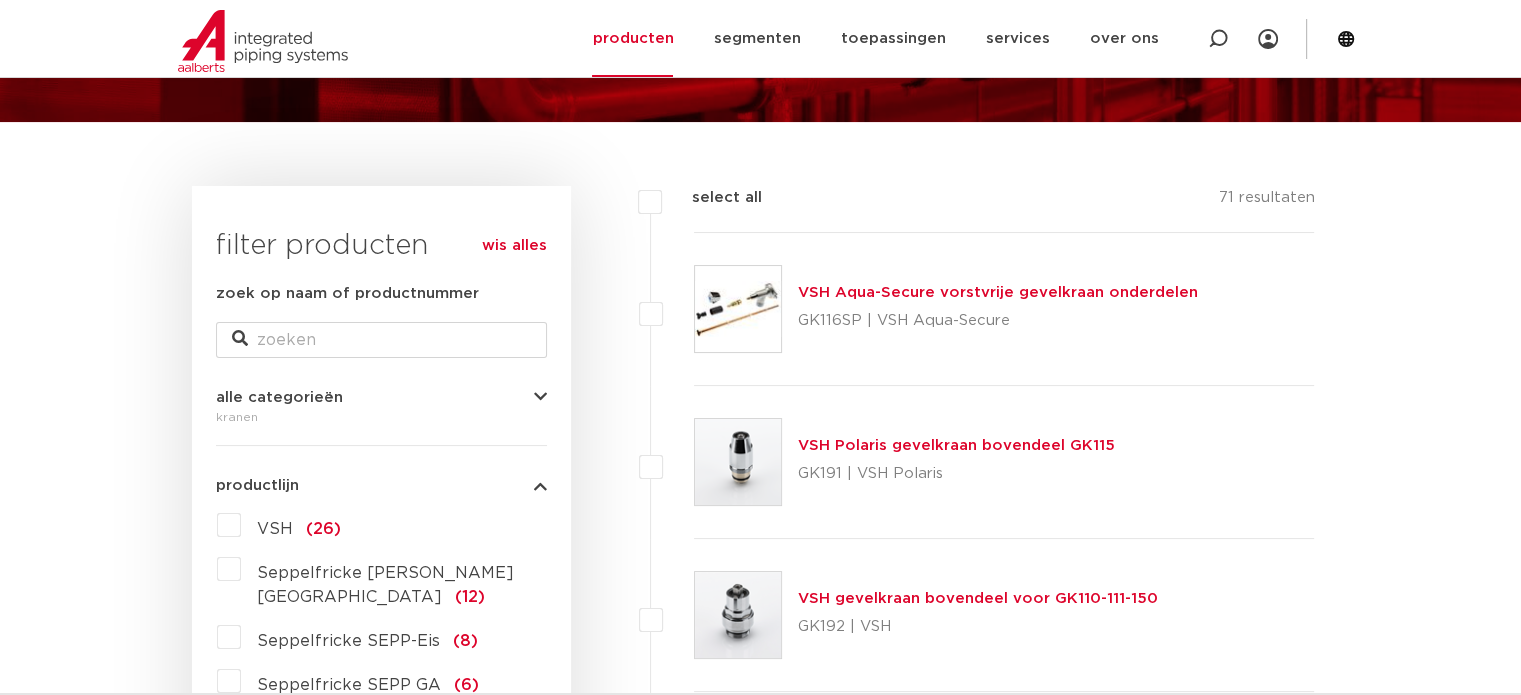 click at bounding box center [738, 309] 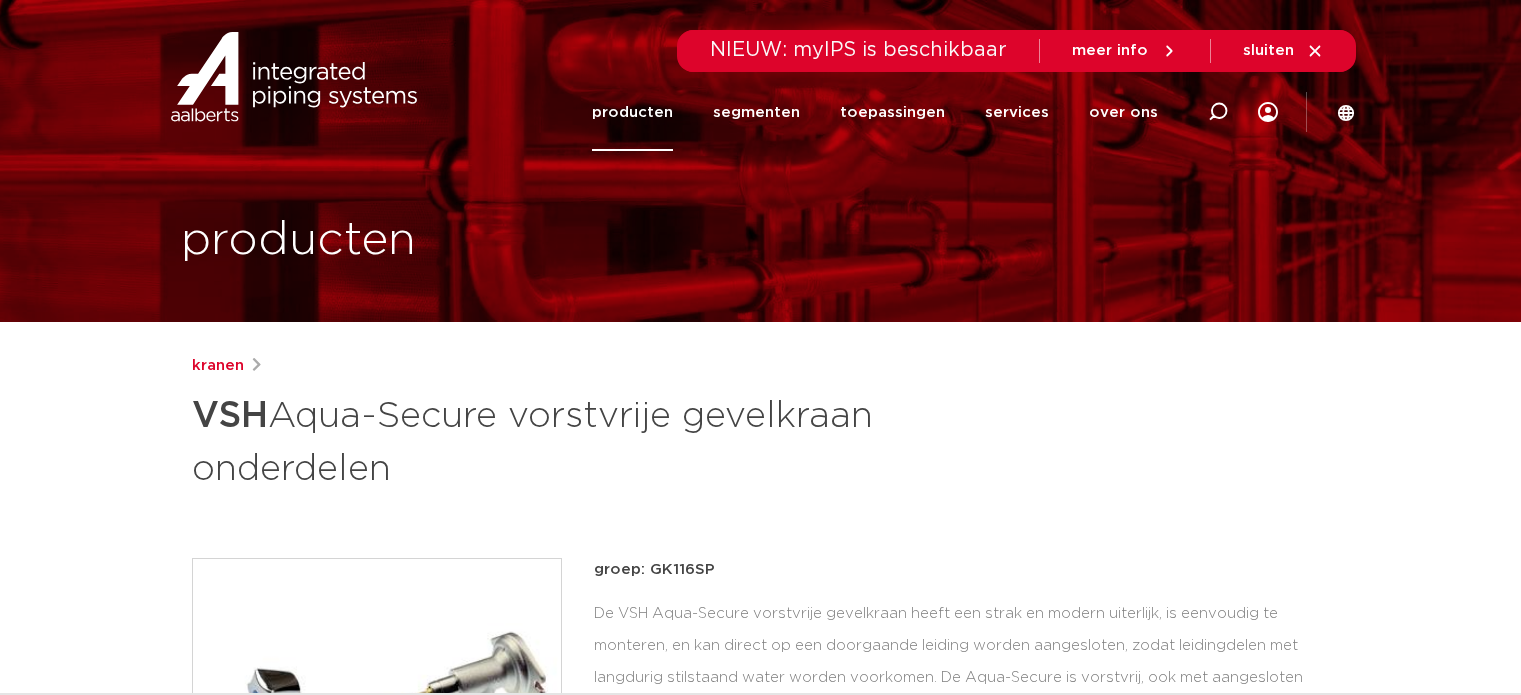 scroll, scrollTop: 0, scrollLeft: 0, axis: both 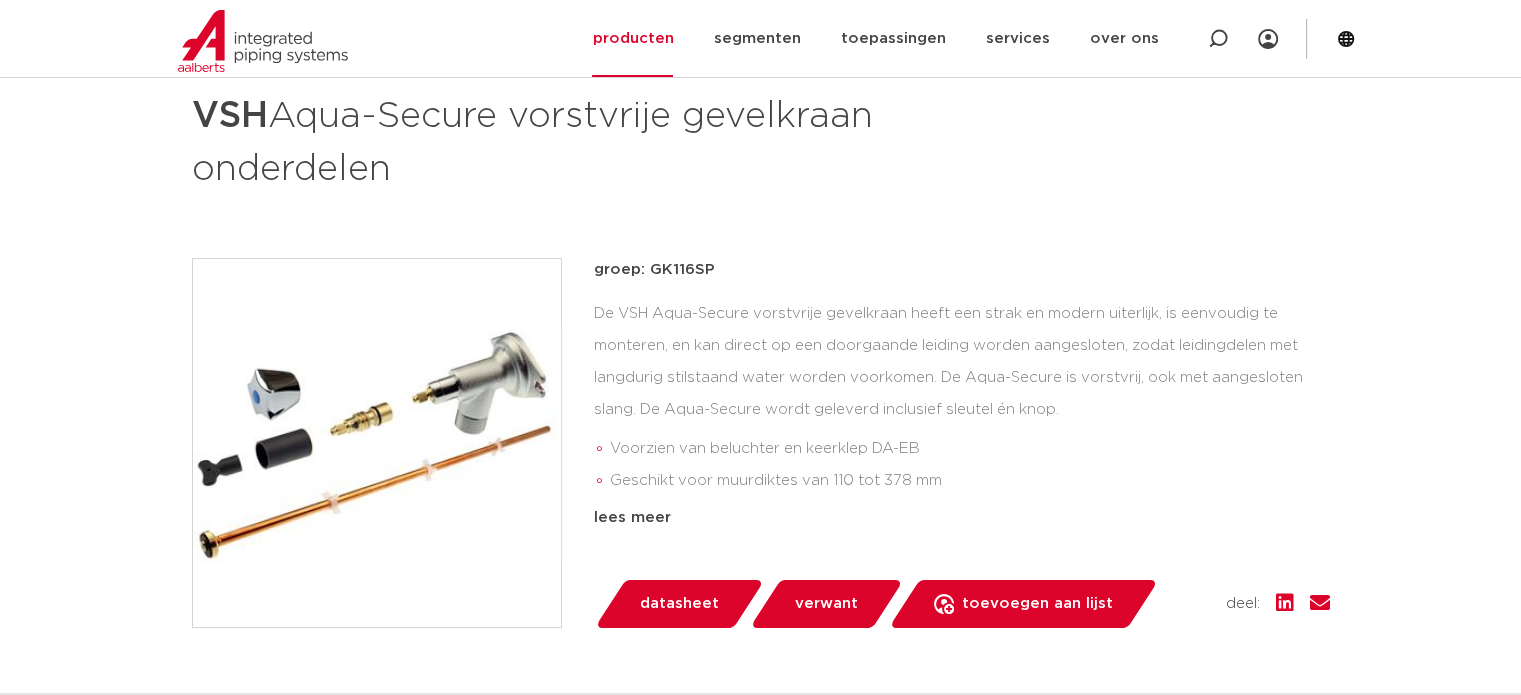 click at bounding box center (377, 443) 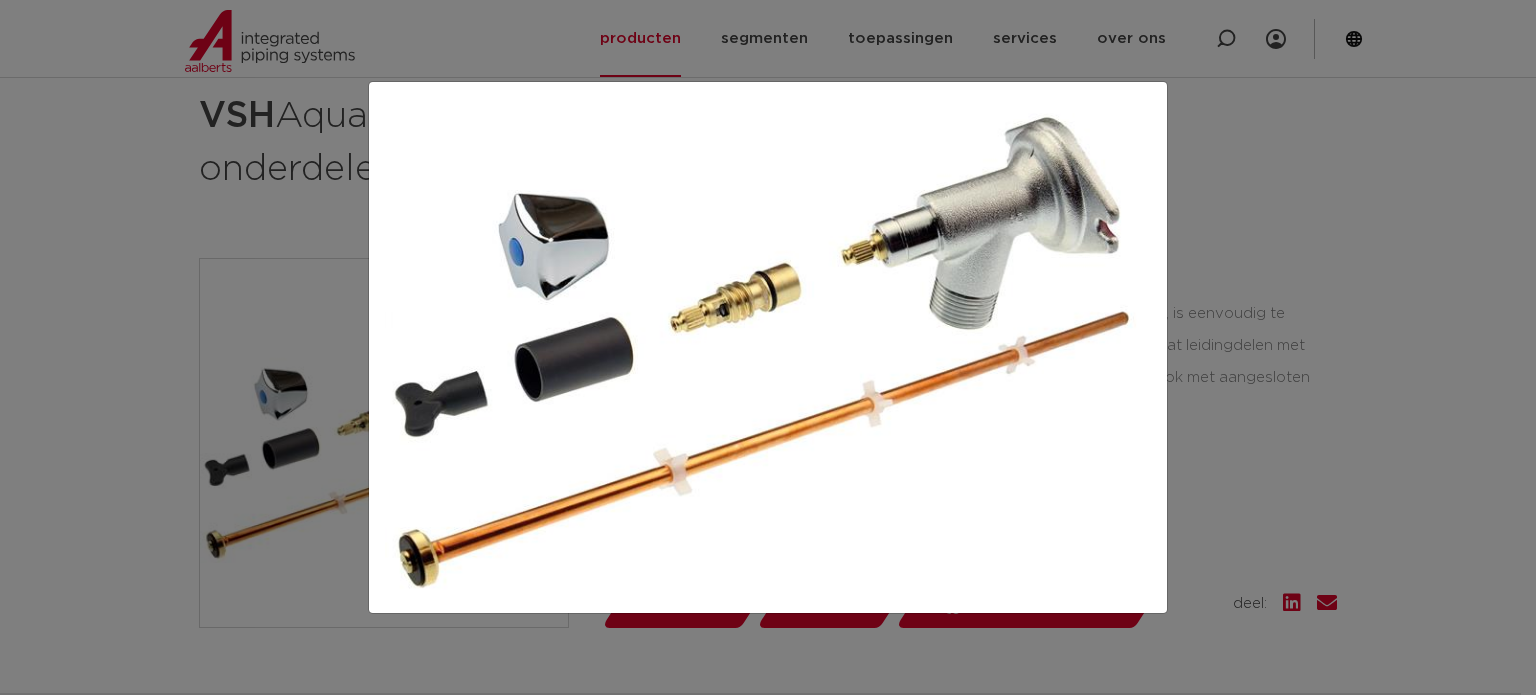 click at bounding box center (768, 347) 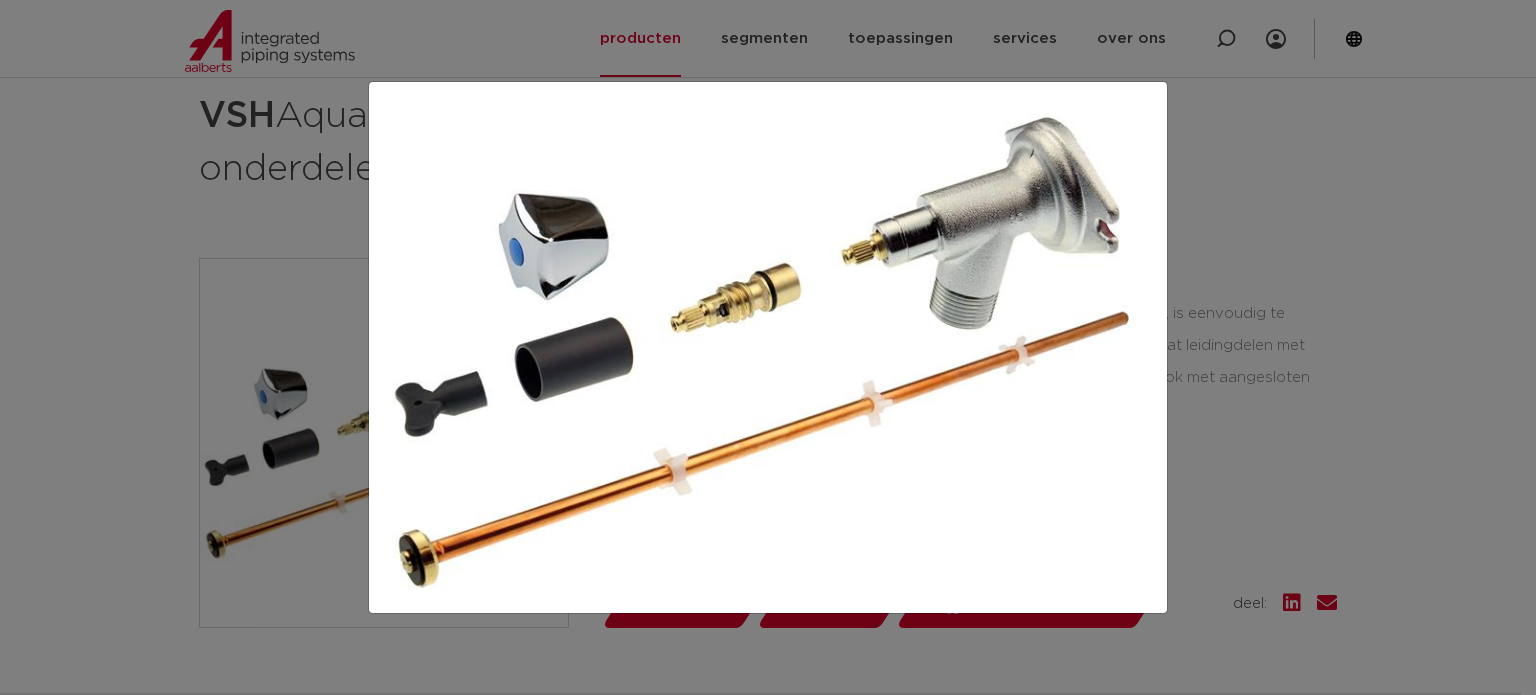 click at bounding box center (768, 347) 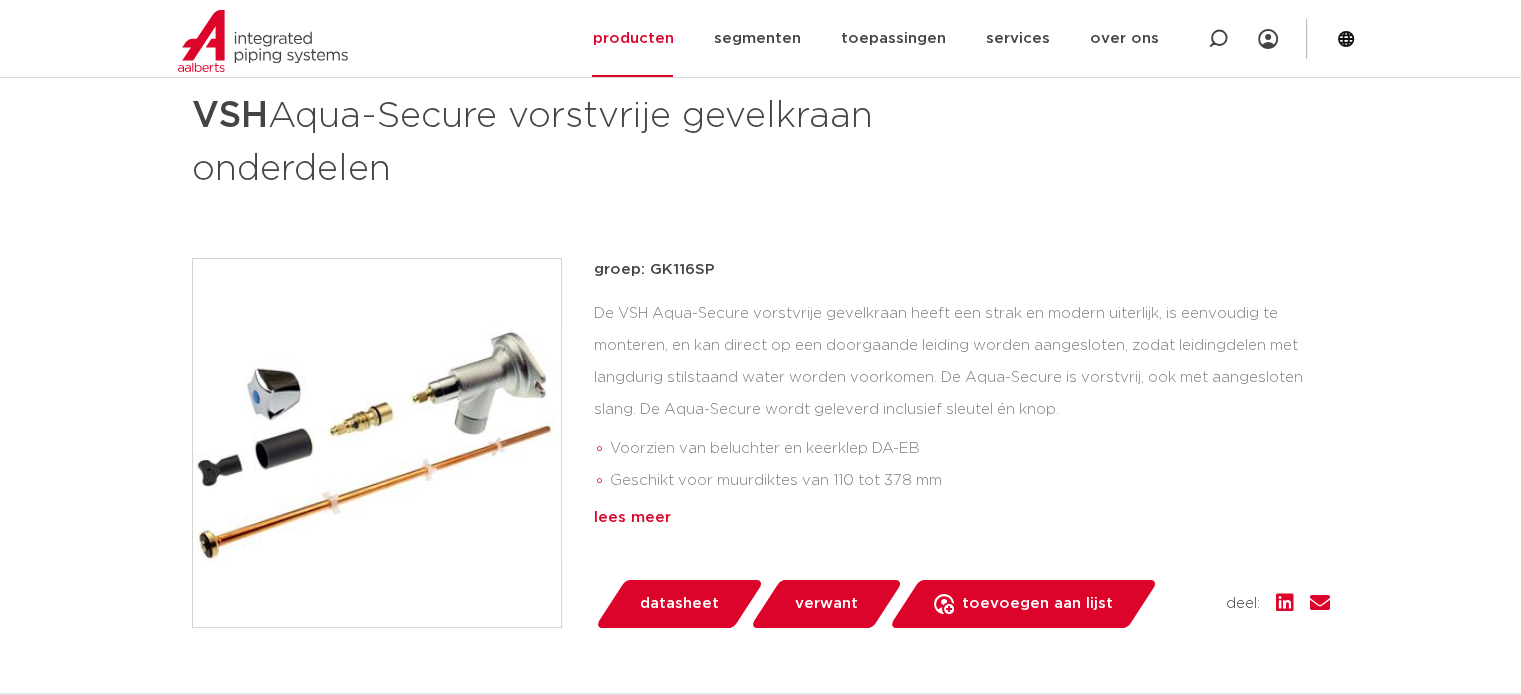 click on "lees meer" at bounding box center (962, 518) 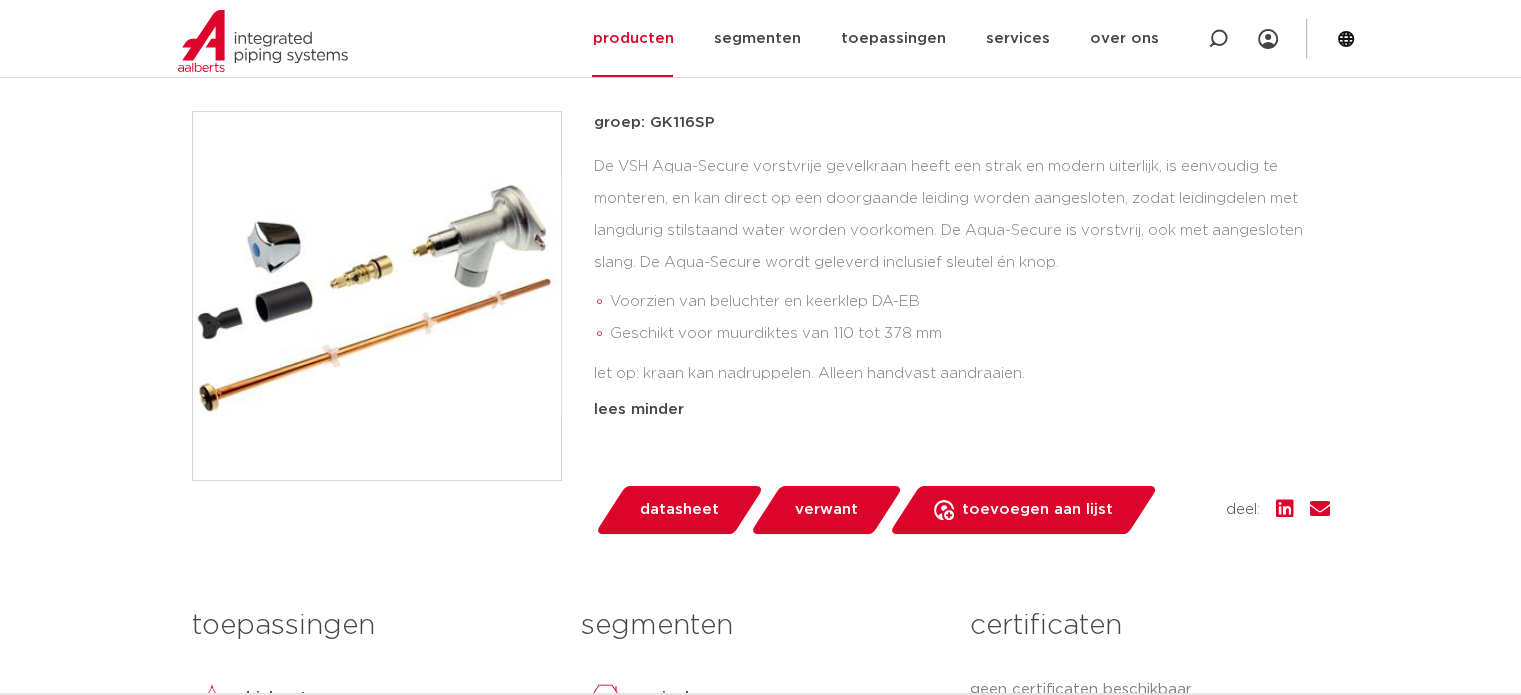scroll, scrollTop: 400, scrollLeft: 0, axis: vertical 